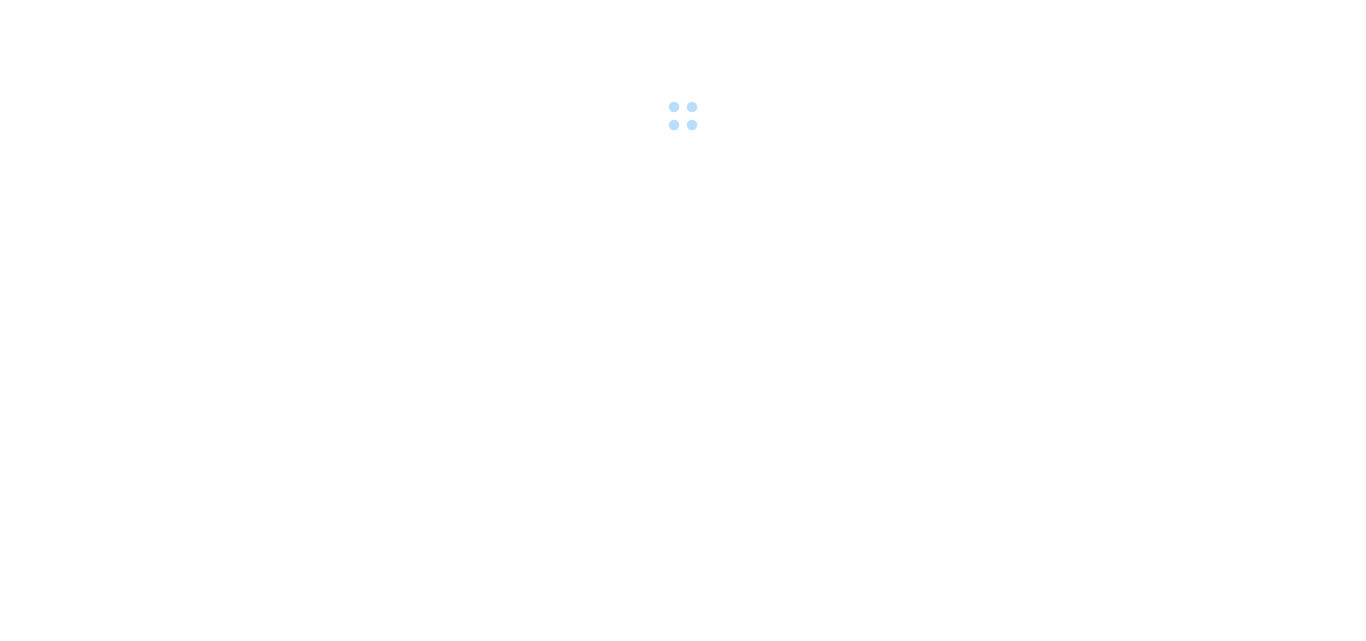 scroll, scrollTop: 0, scrollLeft: 0, axis: both 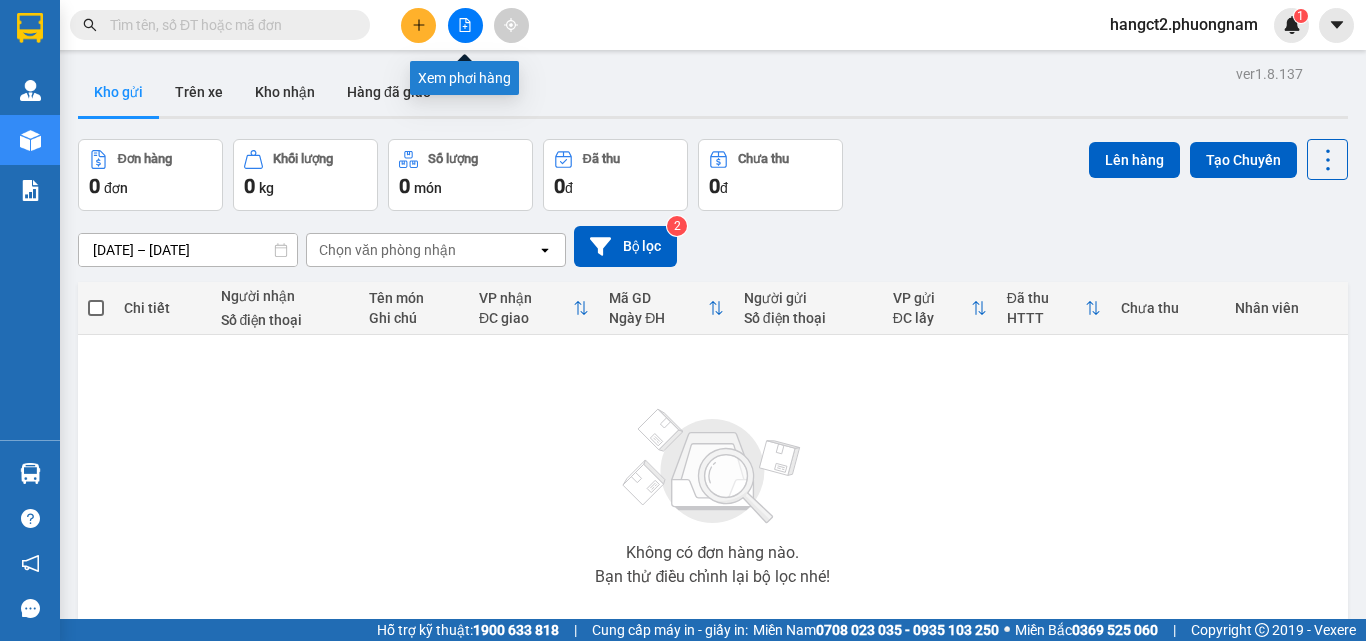 click 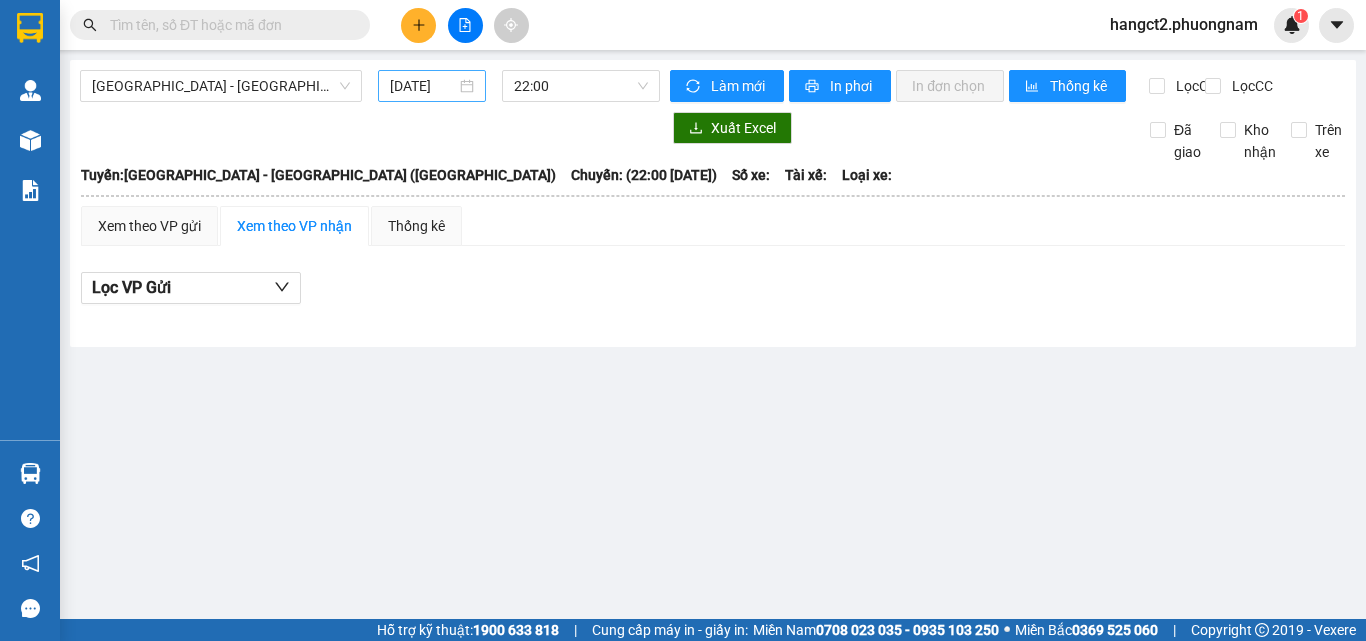 click on "[DATE]" at bounding box center [423, 86] 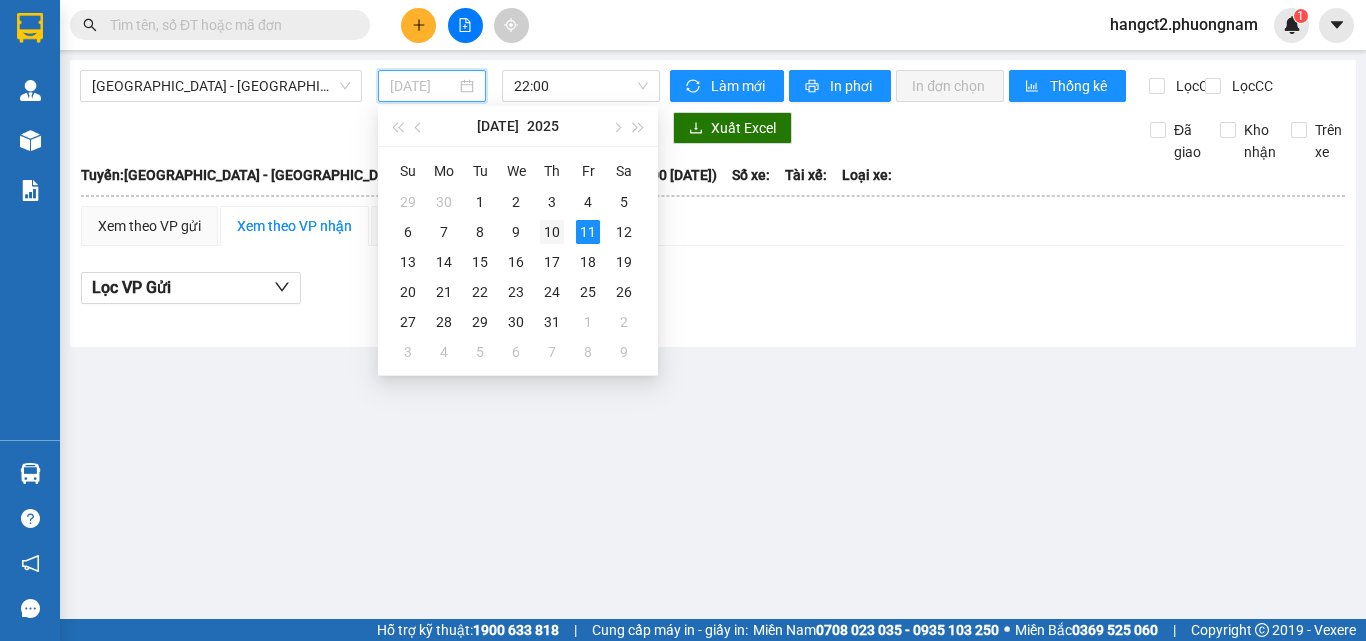 click on "10" at bounding box center [552, 232] 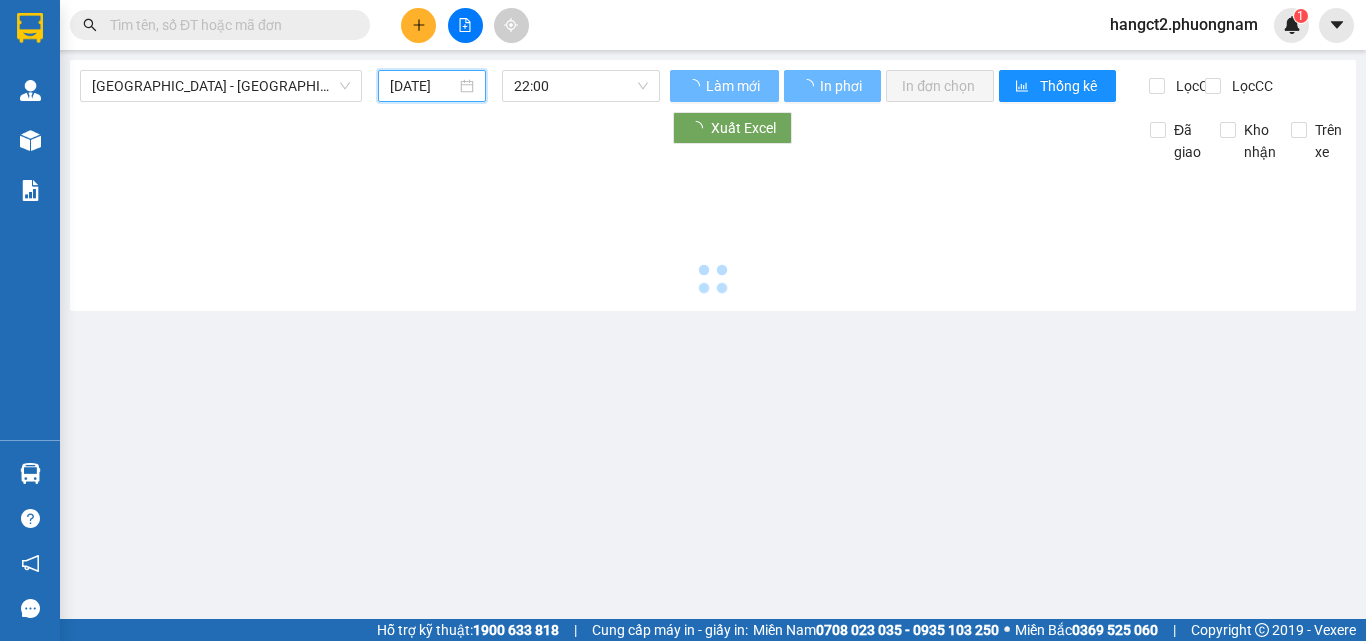 type on "[DATE]" 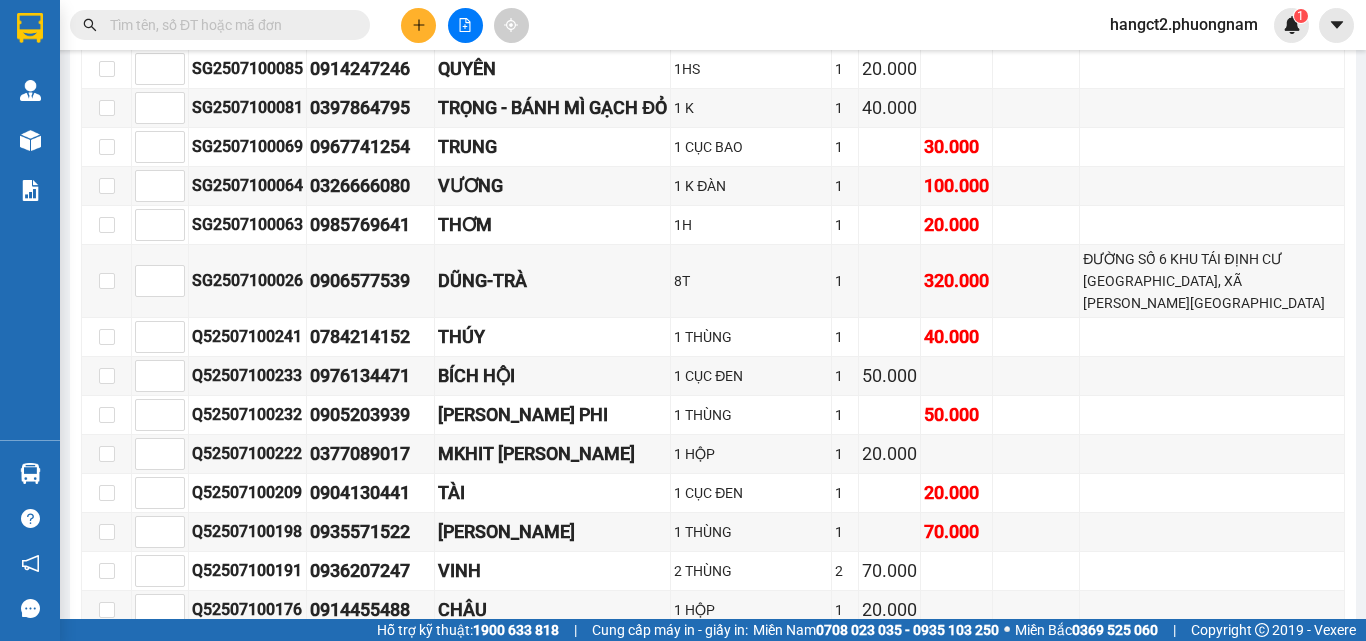 scroll, scrollTop: 12800, scrollLeft: 0, axis: vertical 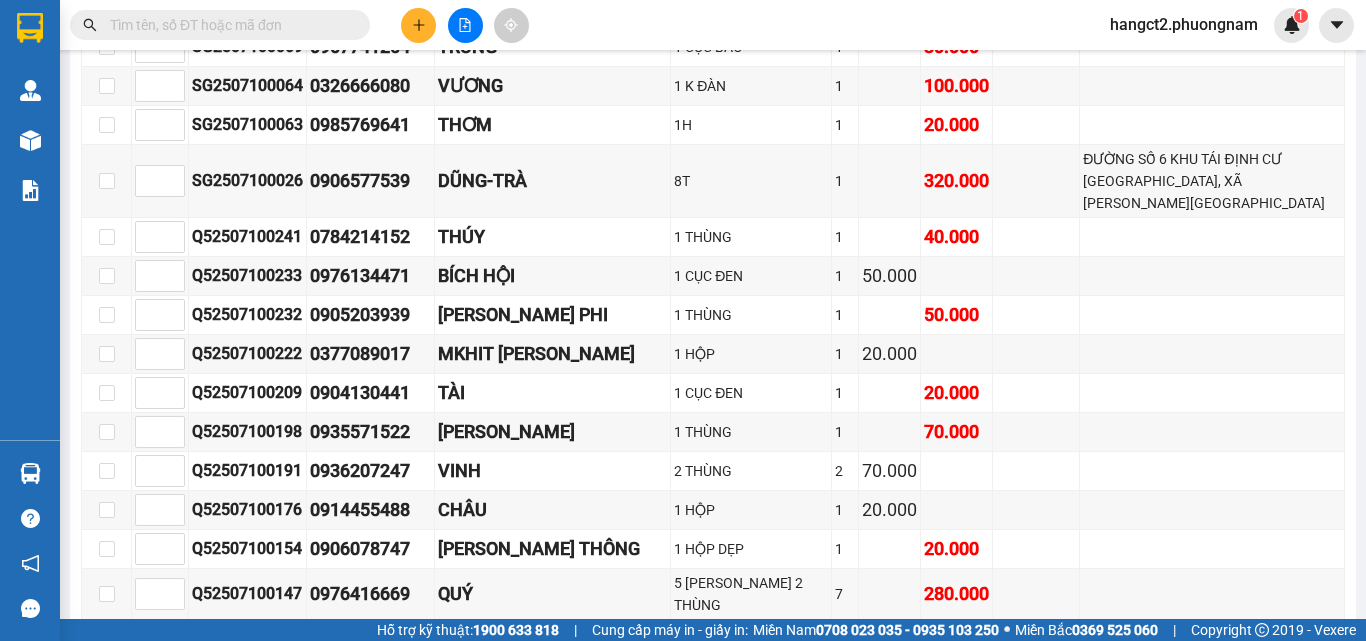 click on "In DS" at bounding box center [526, 1126] 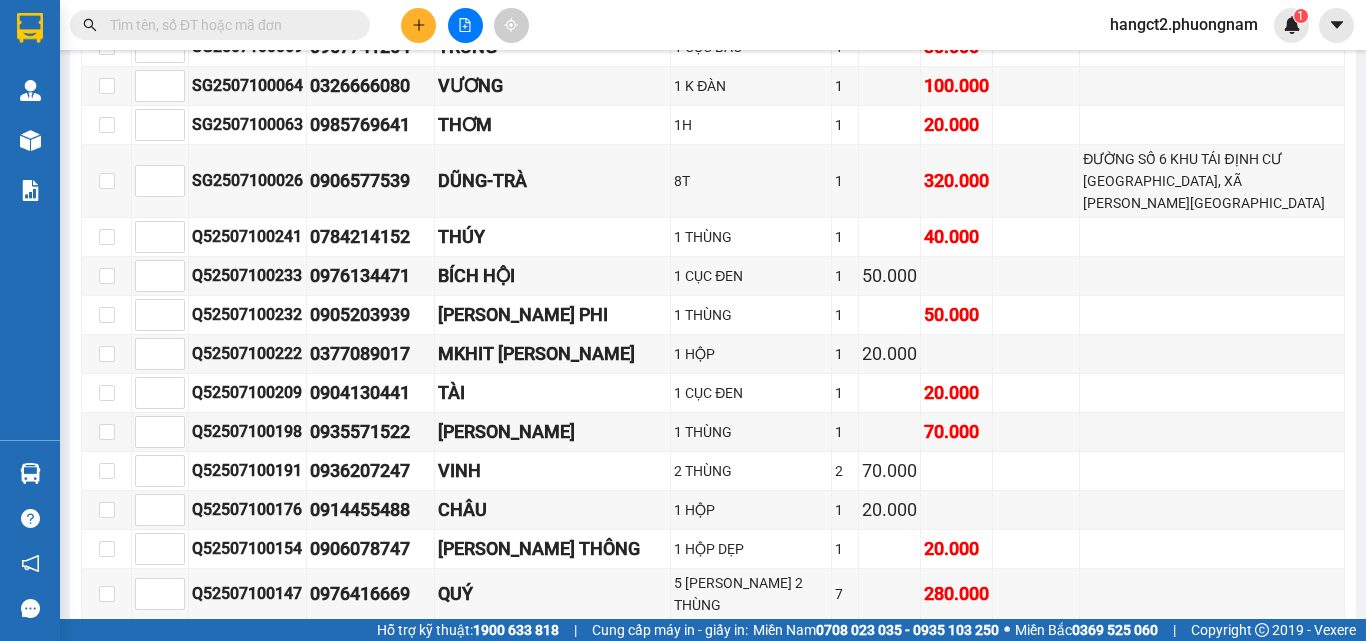 scroll, scrollTop: 0, scrollLeft: 0, axis: both 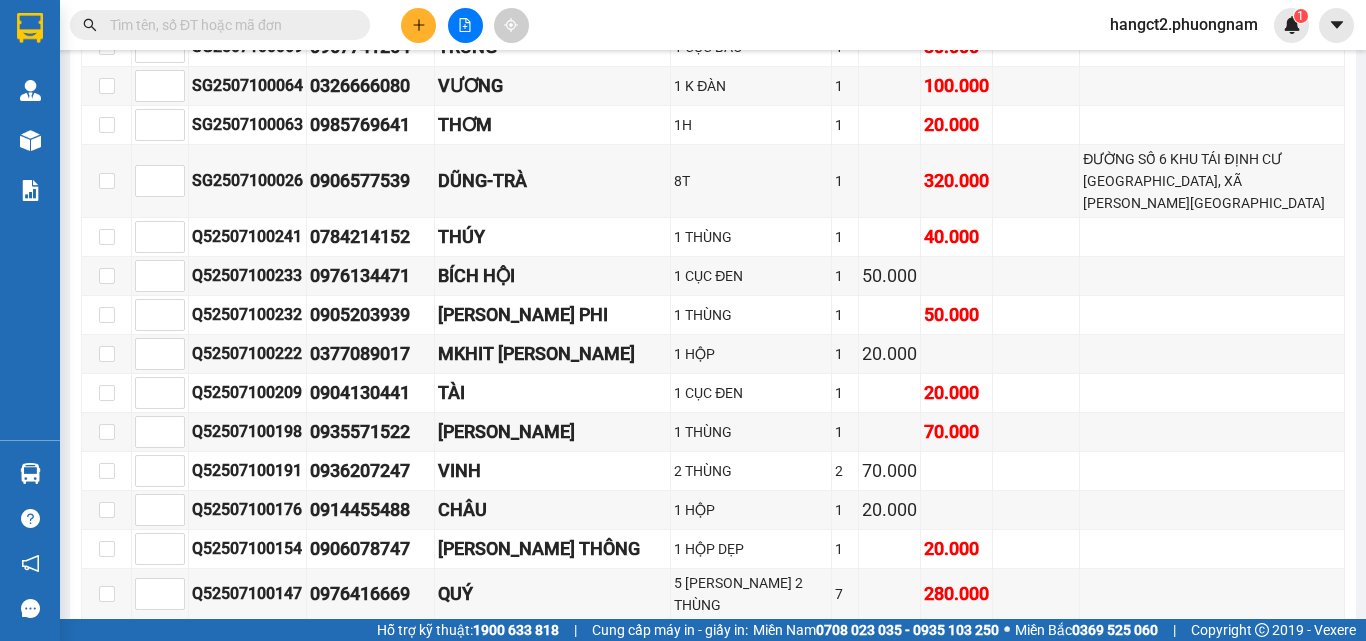 click on "In DS" at bounding box center [526, 1126] 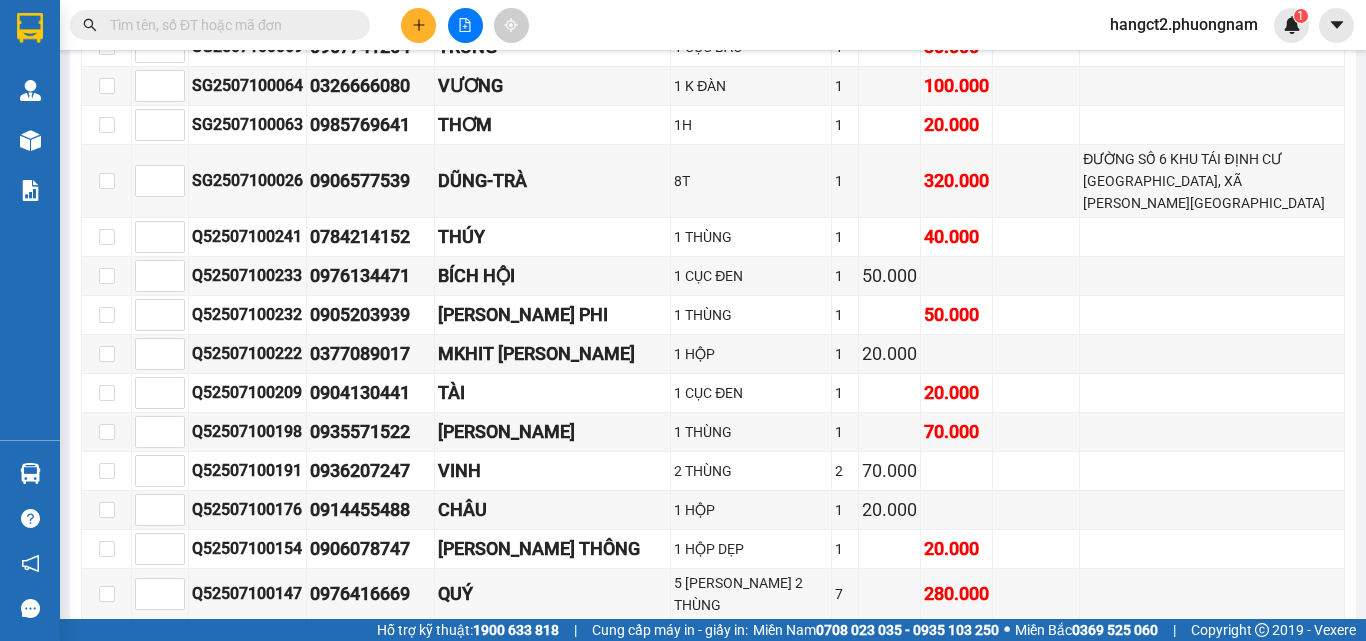scroll, scrollTop: 0, scrollLeft: 0, axis: both 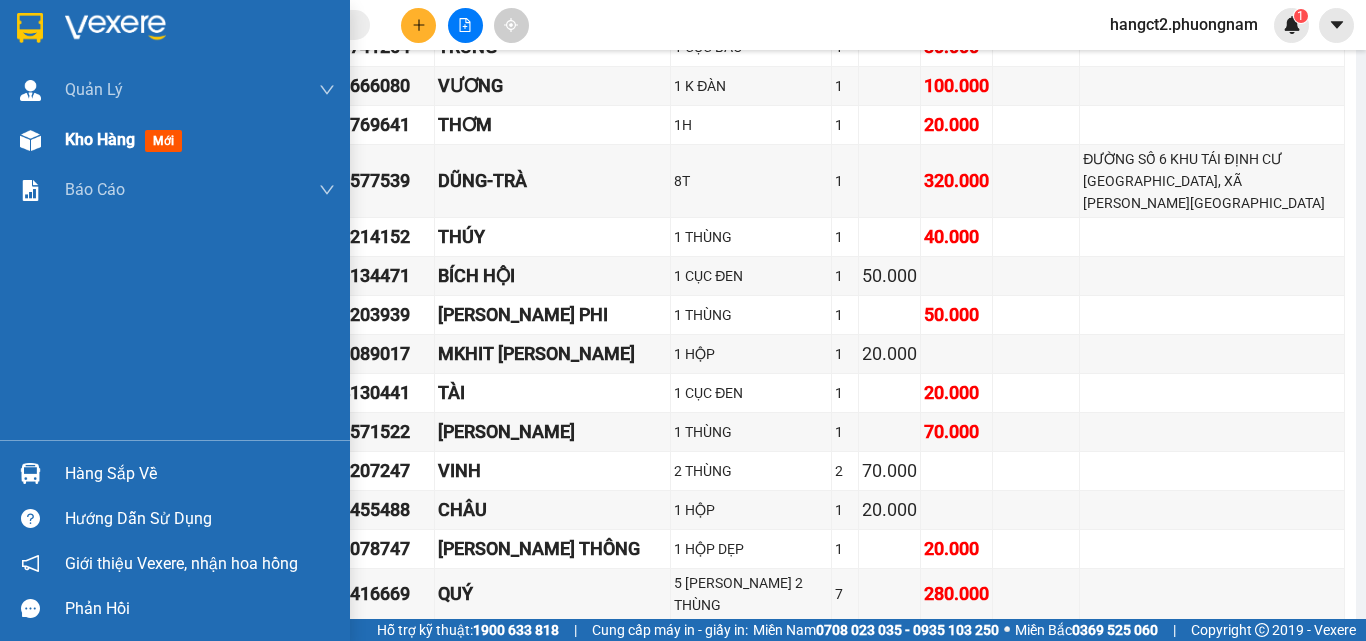click on "Kho hàng mới" at bounding box center (127, 139) 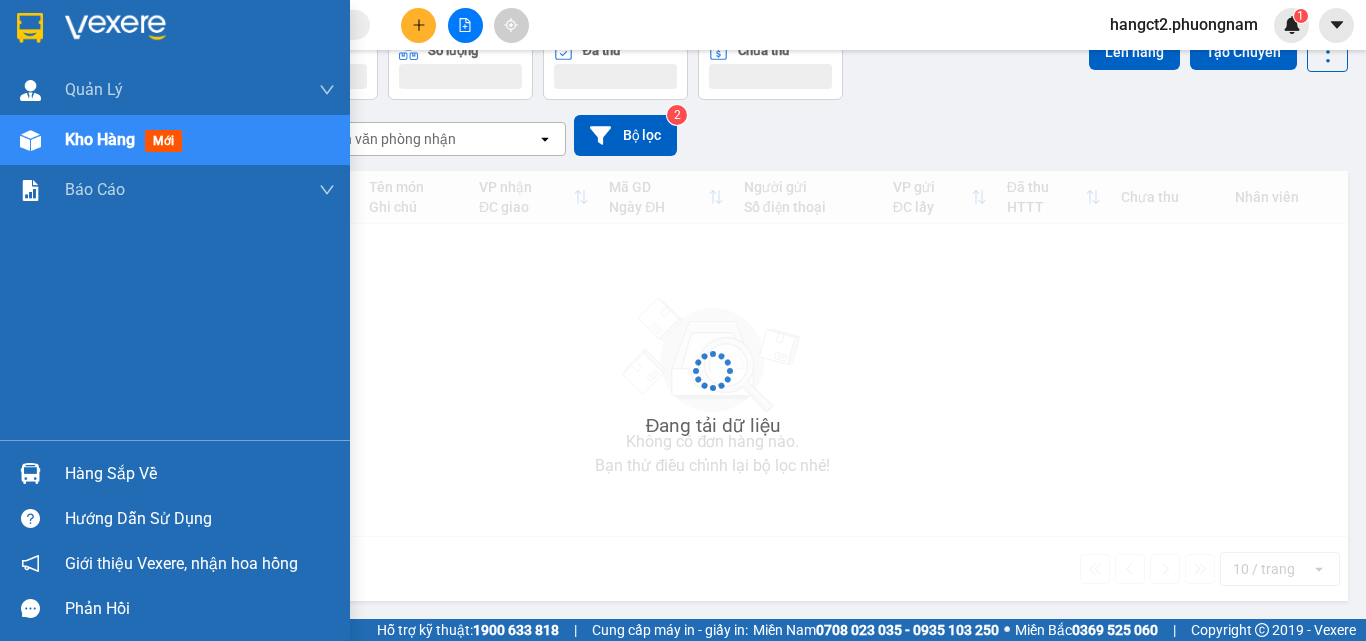 scroll, scrollTop: 111, scrollLeft: 0, axis: vertical 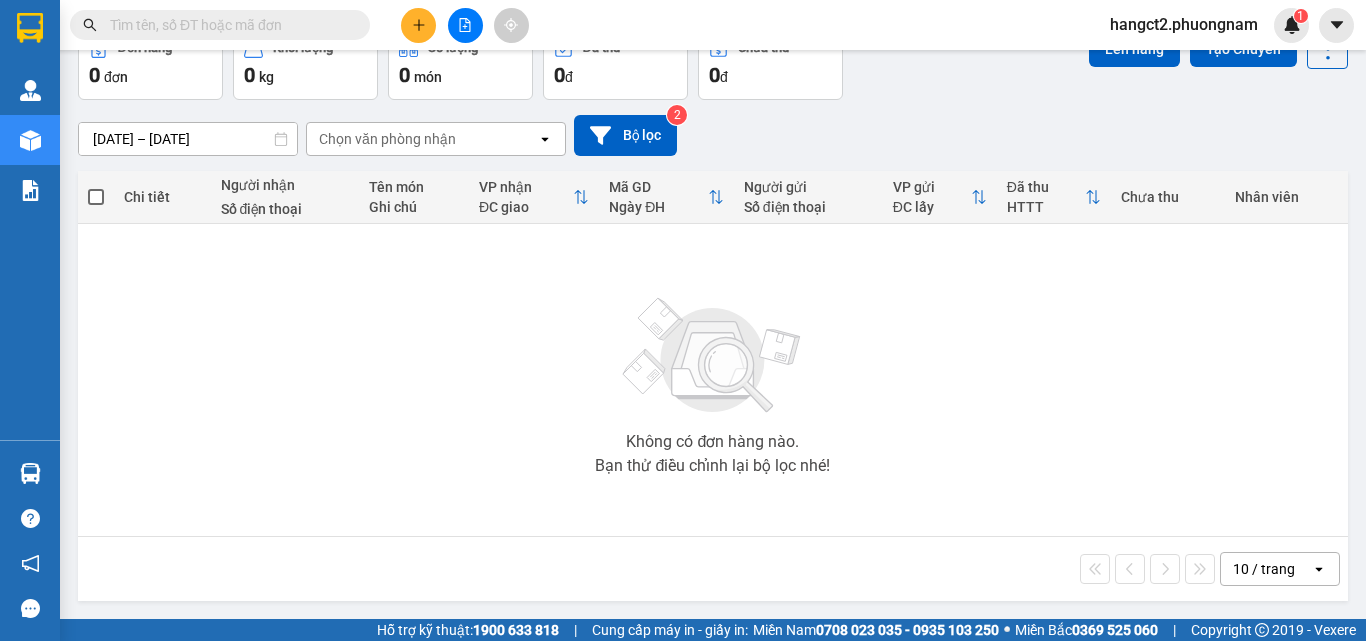 click at bounding box center [228, 25] 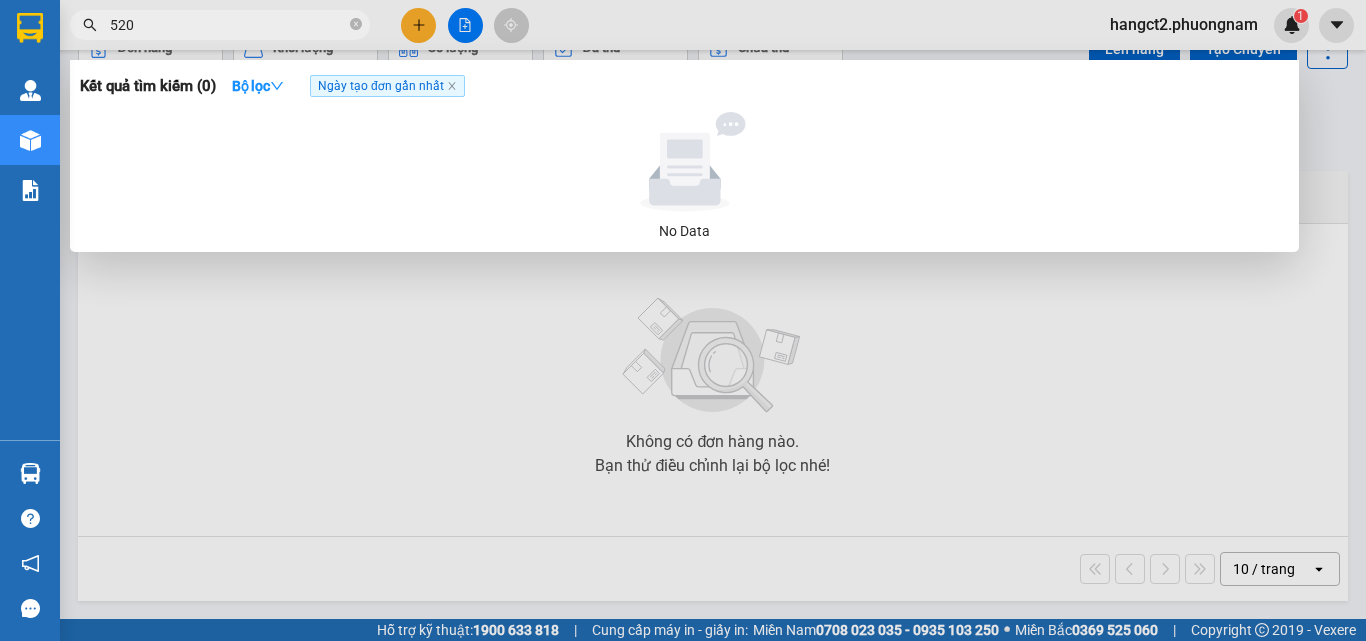 type on "5200" 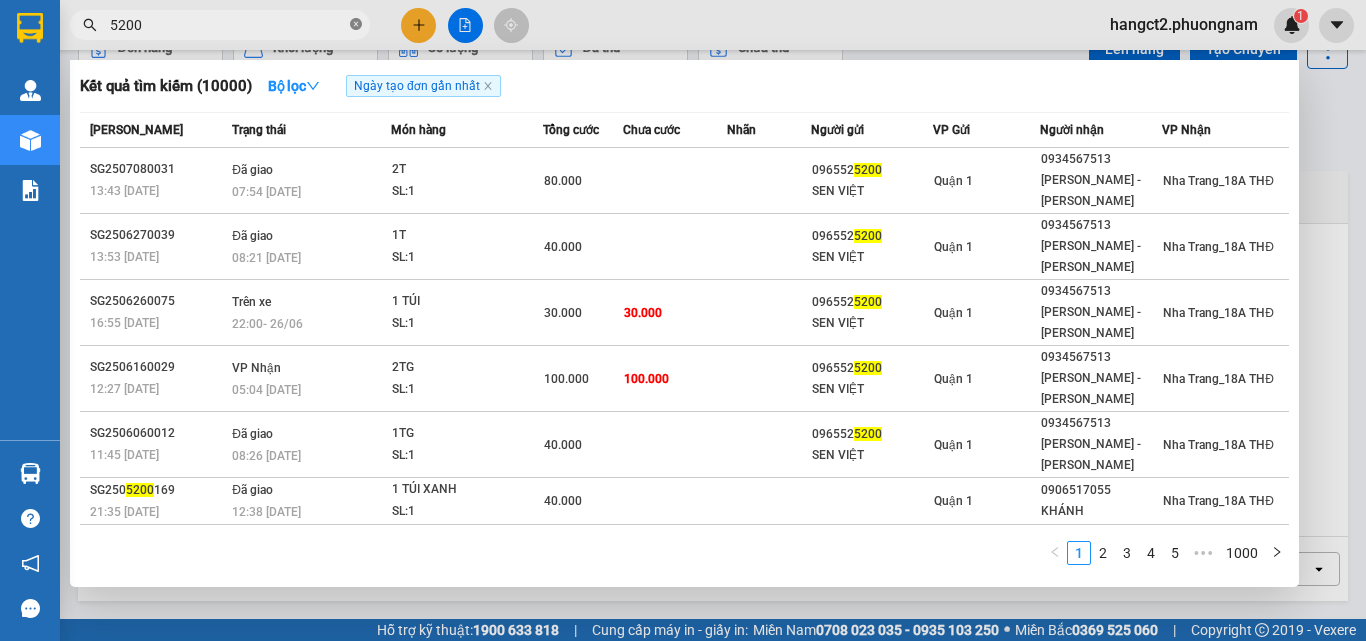 click 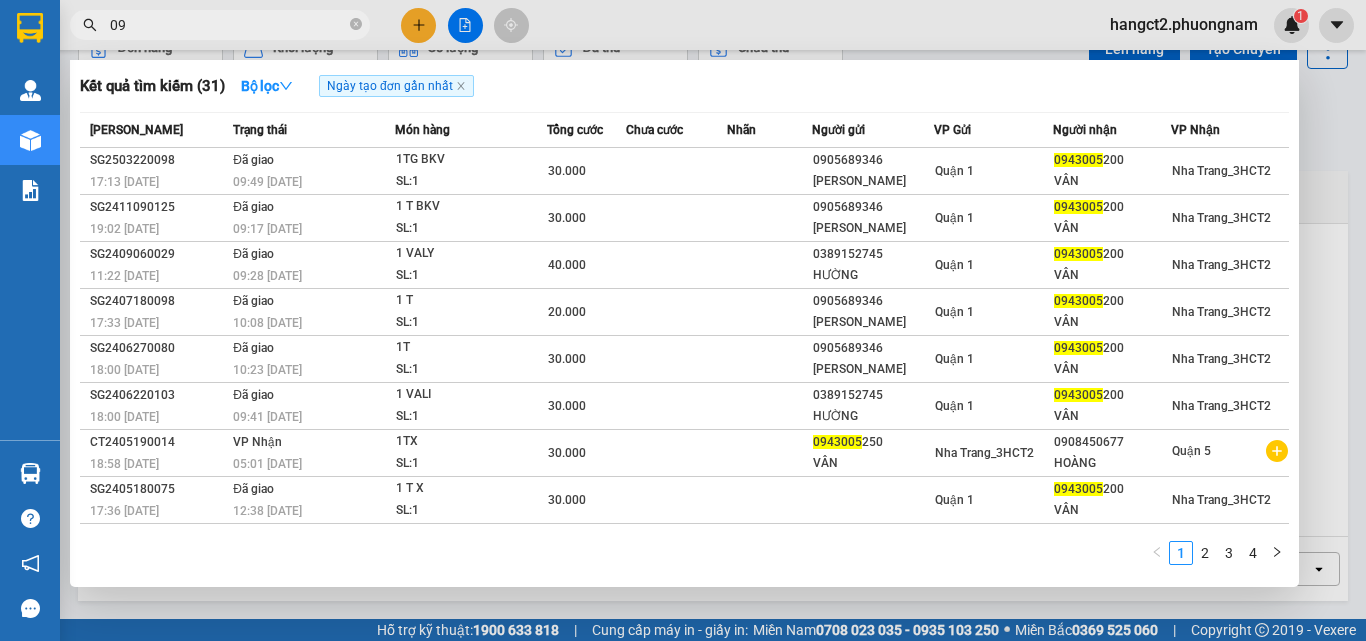 type on "0" 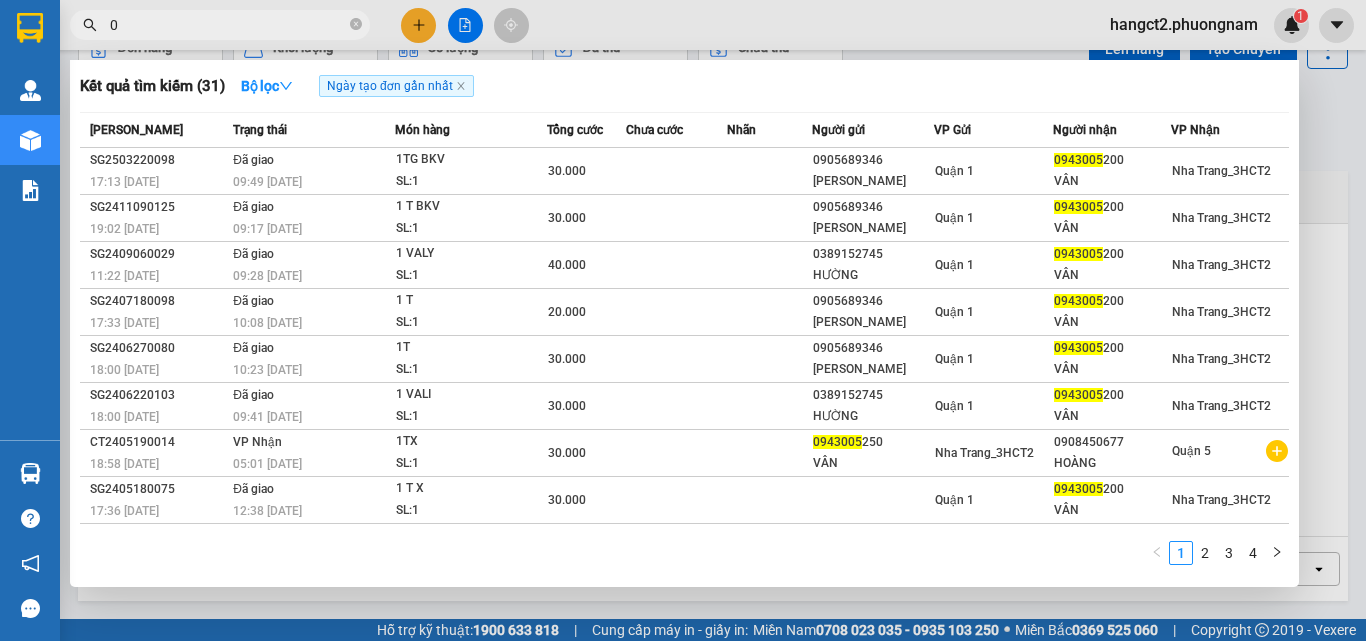type 